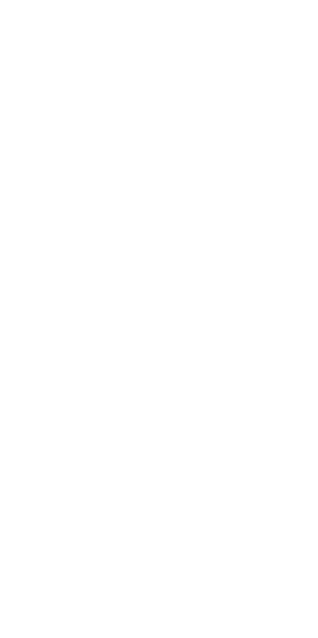 scroll, scrollTop: 0, scrollLeft: 0, axis: both 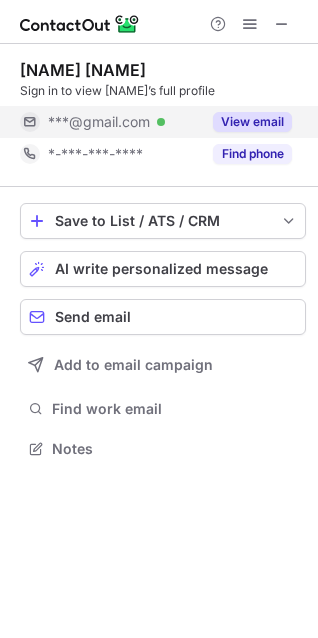 click on "View email" at bounding box center (252, 122) 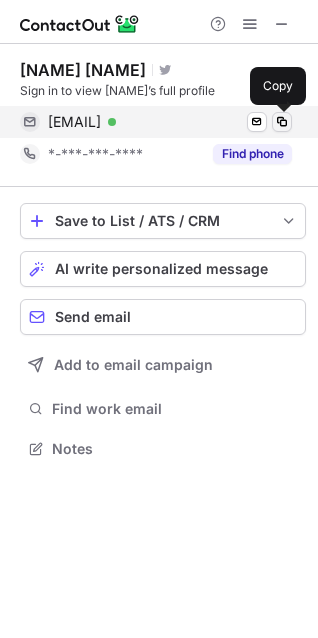 click at bounding box center [282, 122] 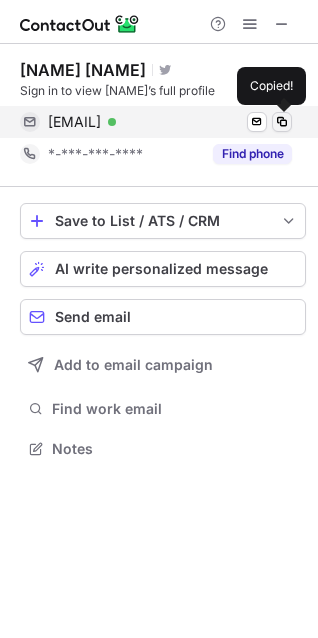 type 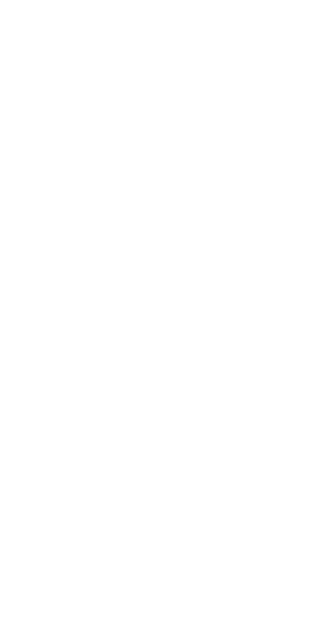 scroll, scrollTop: 0, scrollLeft: 0, axis: both 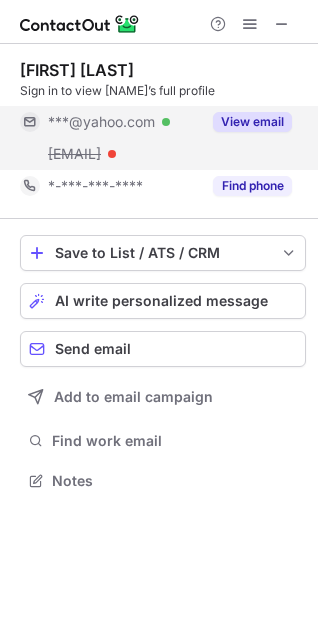 click on "View email" at bounding box center (252, 122) 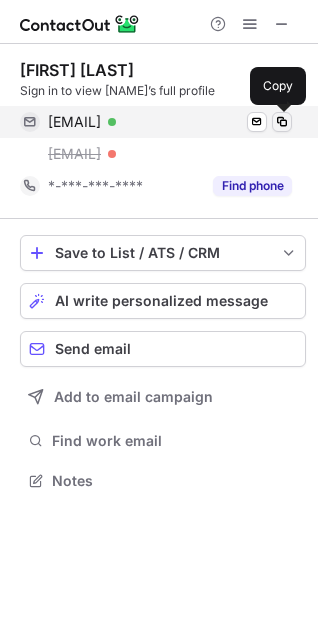 click at bounding box center [282, 122] 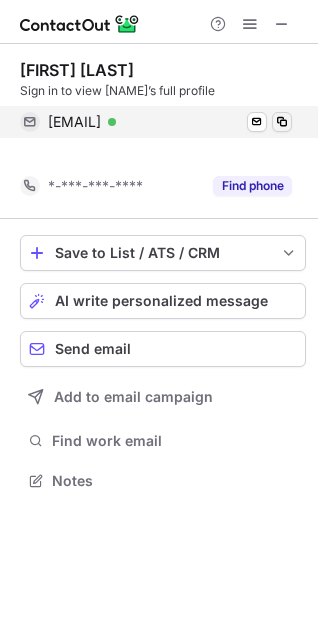 scroll, scrollTop: 435, scrollLeft: 318, axis: both 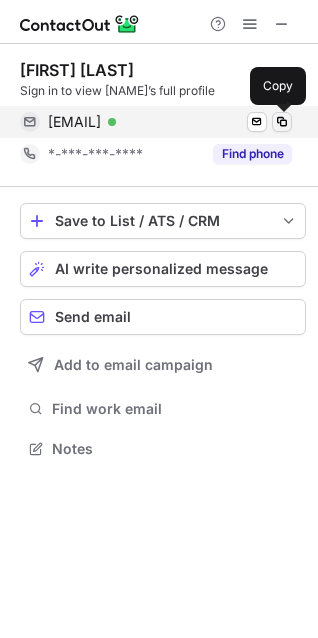 click at bounding box center (282, 122) 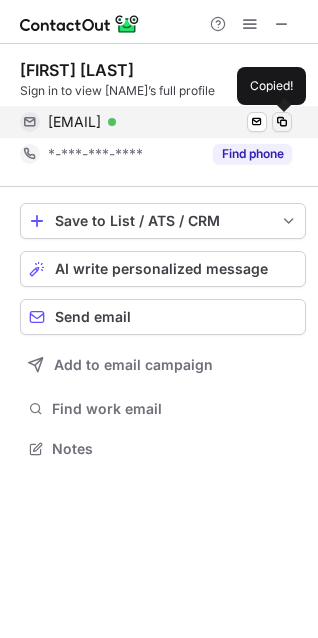type 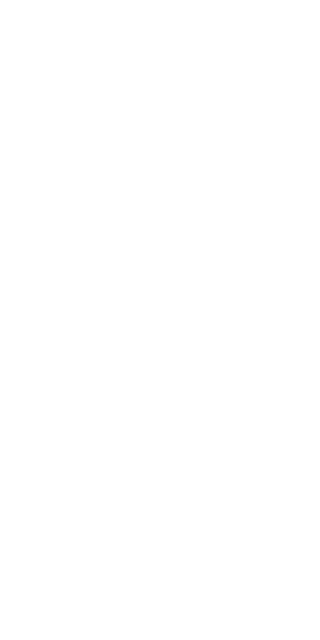 scroll, scrollTop: 0, scrollLeft: 0, axis: both 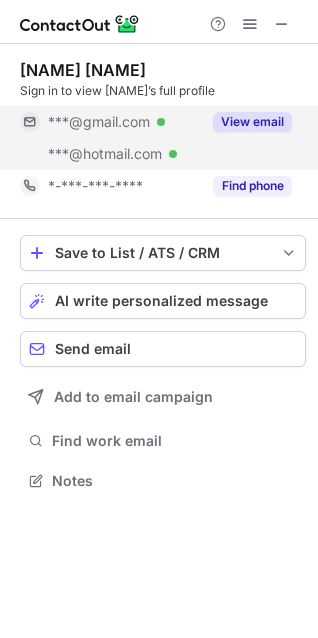 click on "View email" at bounding box center (252, 122) 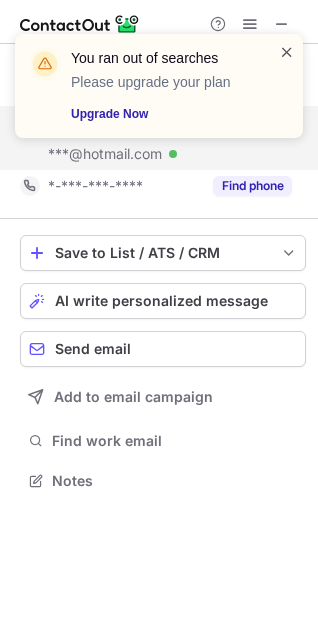 click at bounding box center [287, 52] 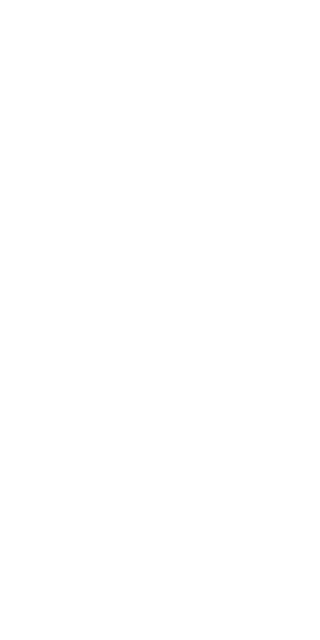 scroll, scrollTop: 0, scrollLeft: 0, axis: both 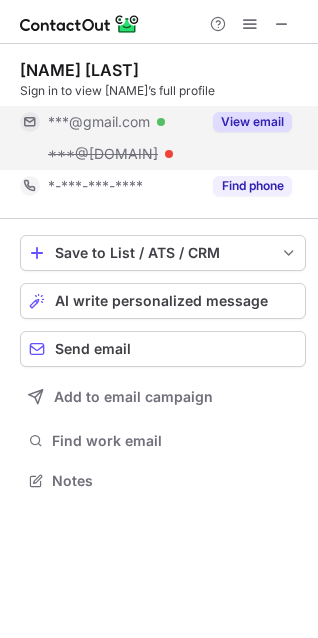 click on "View email" at bounding box center (252, 122) 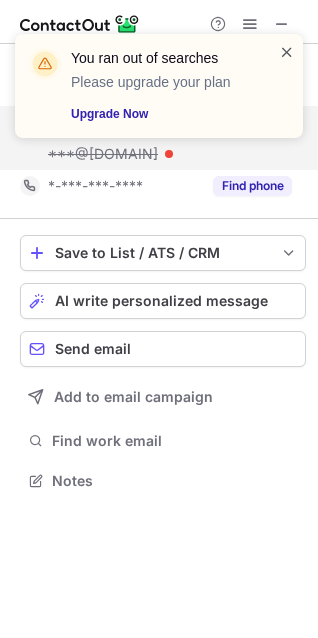 click at bounding box center [287, 52] 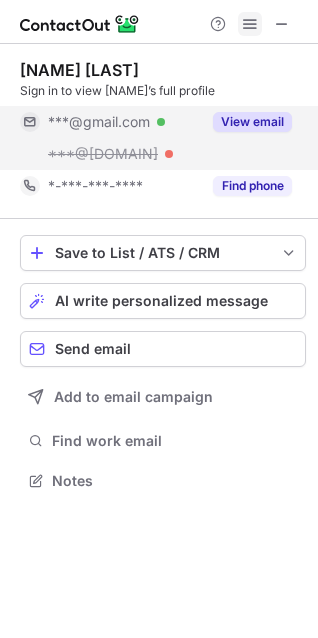 click at bounding box center (250, 24) 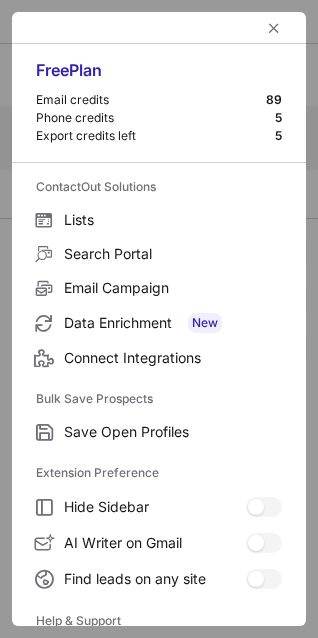 scroll, scrollTop: 435, scrollLeft: 318, axis: both 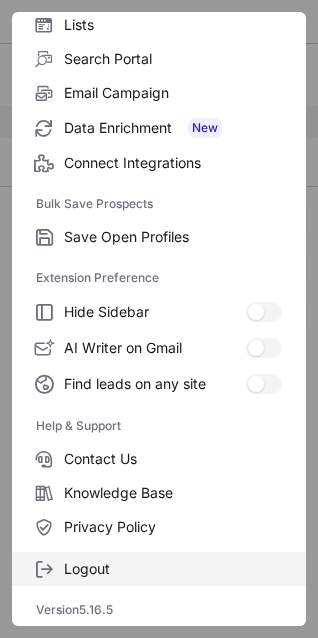 click on "Logout" at bounding box center (173, 237) 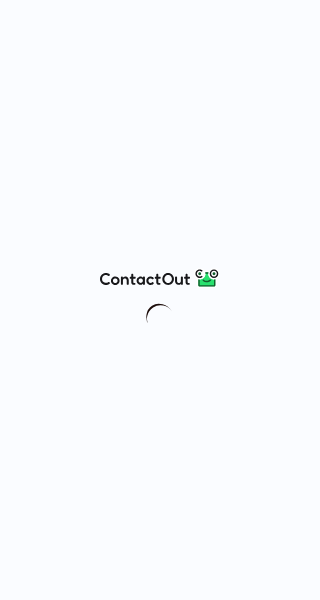 scroll, scrollTop: 0, scrollLeft: 0, axis: both 